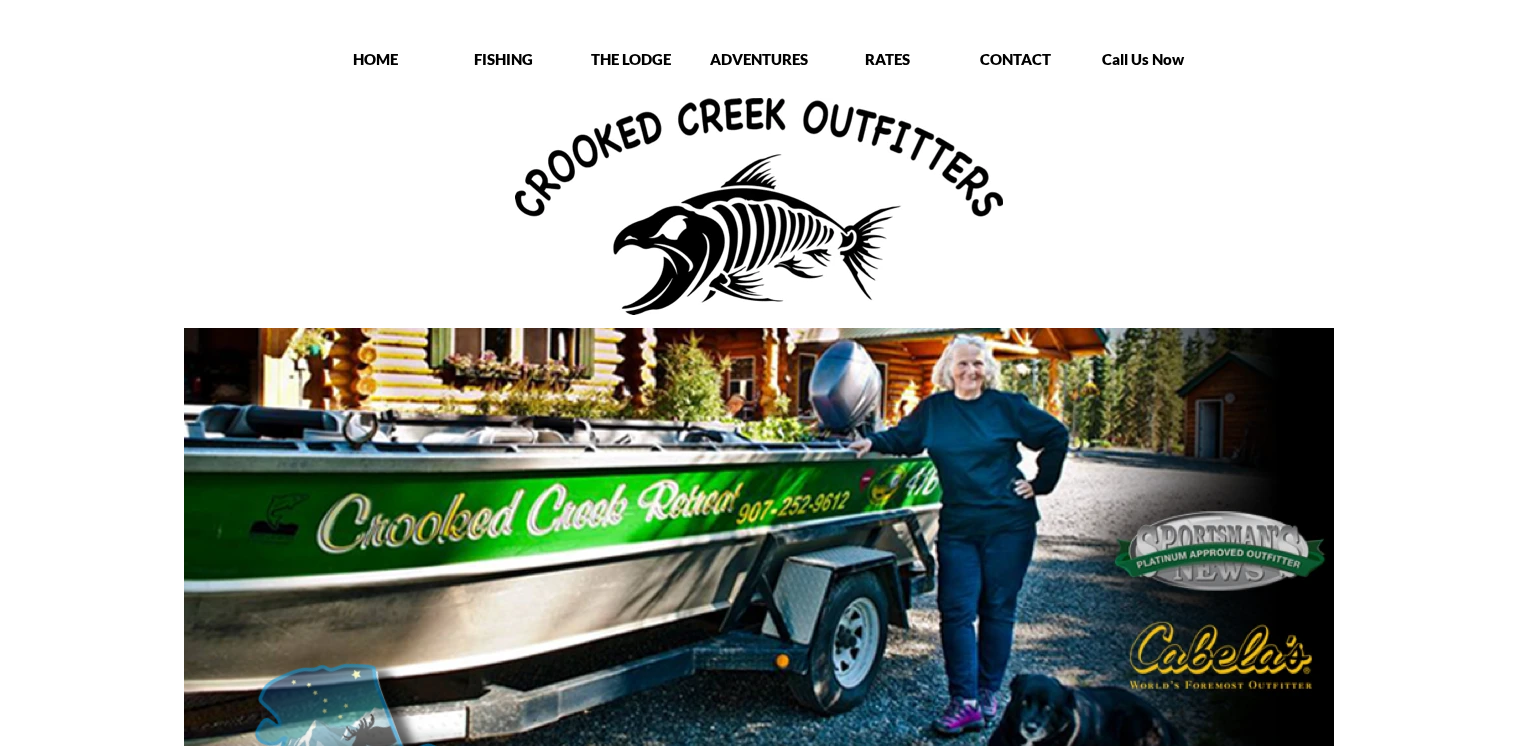 scroll, scrollTop: 0, scrollLeft: 0, axis: both 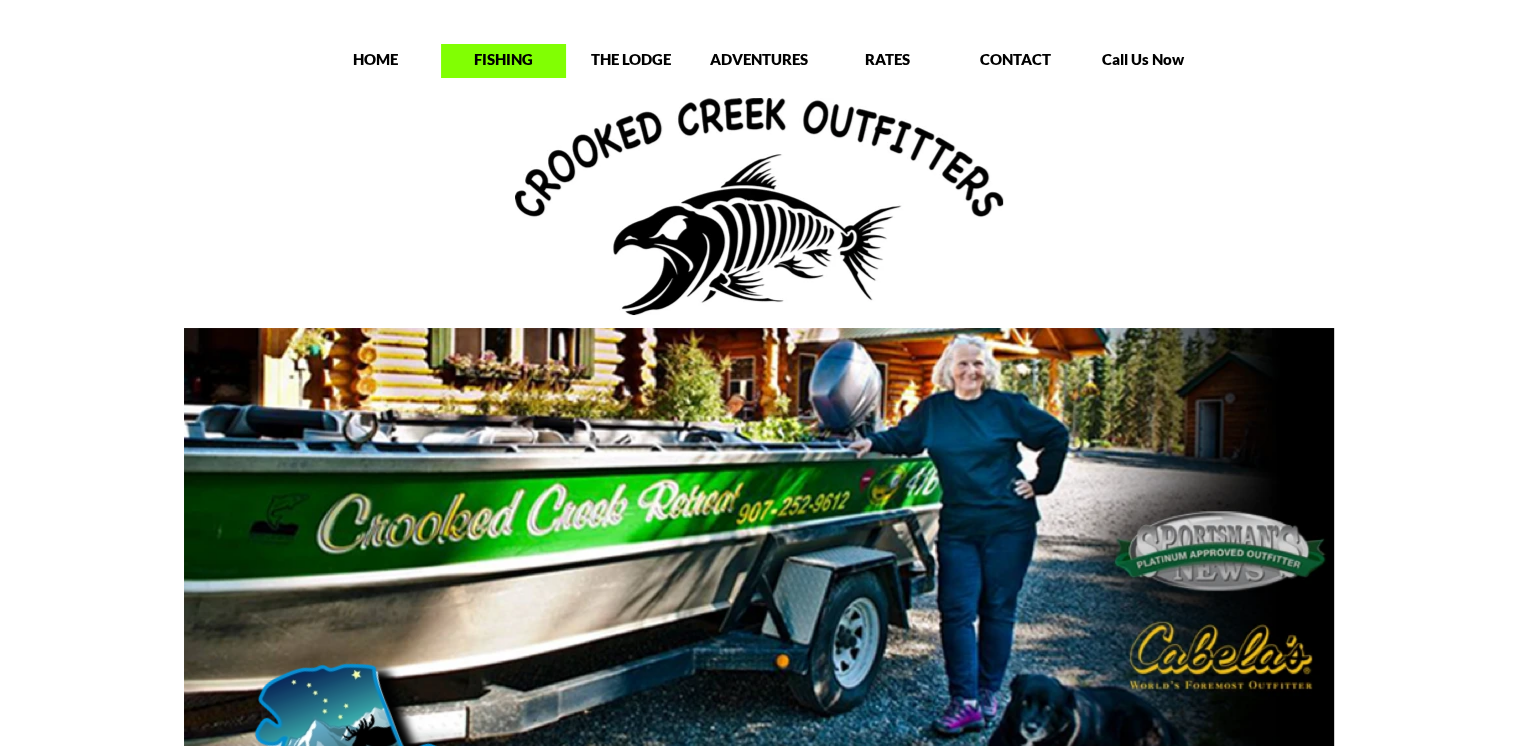 click on "FISHING" at bounding box center (503, 59) 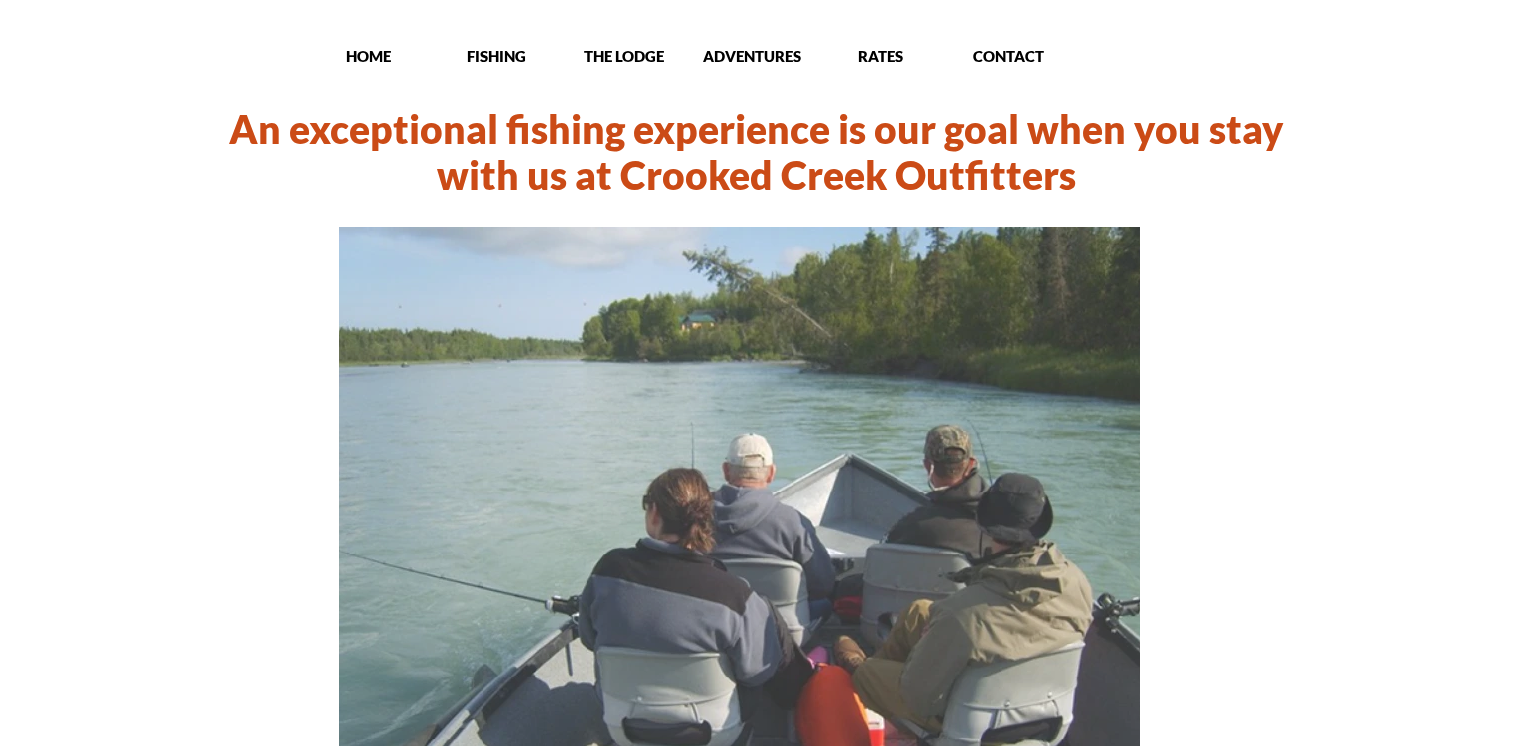 scroll, scrollTop: 0, scrollLeft: 0, axis: both 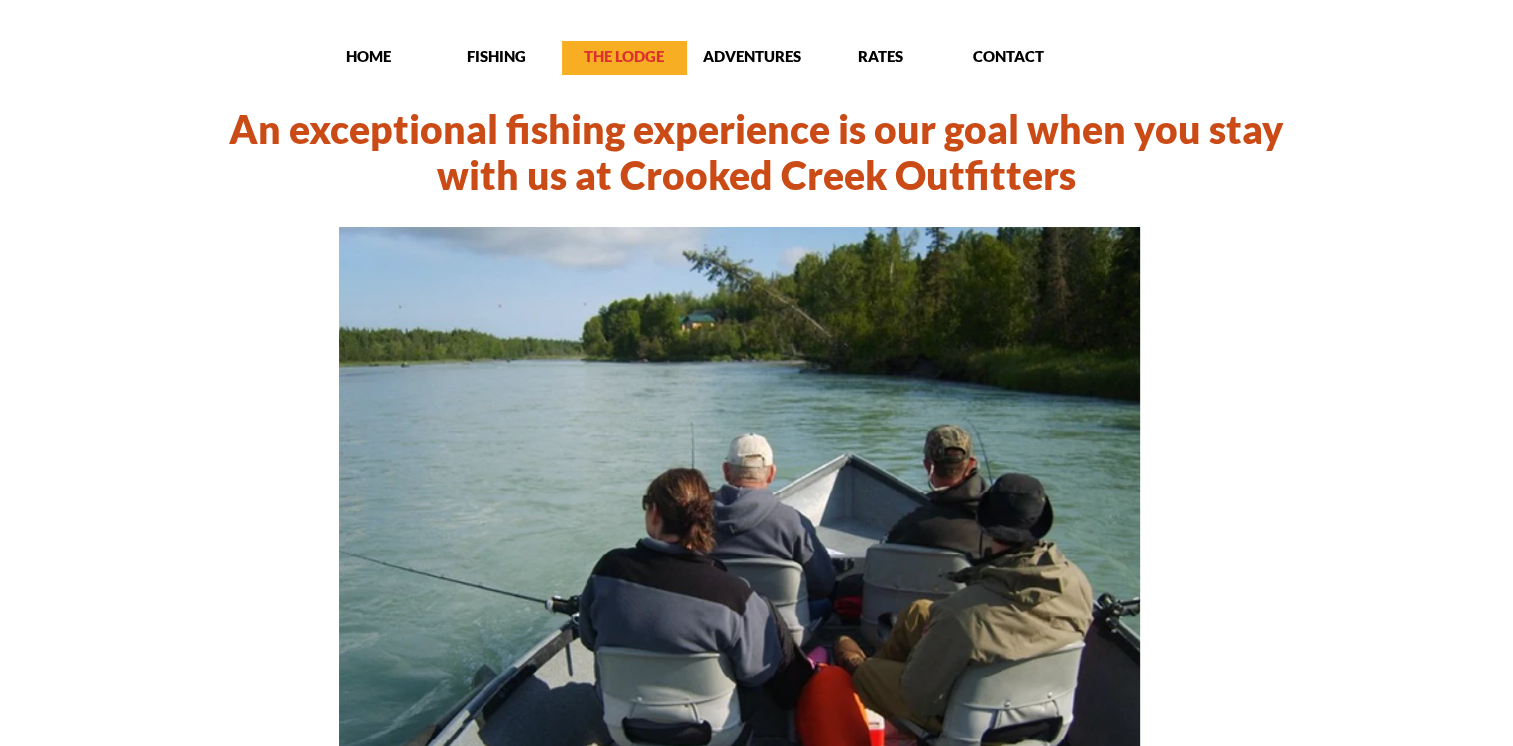 click on "THE LODGE" at bounding box center (624, 56) 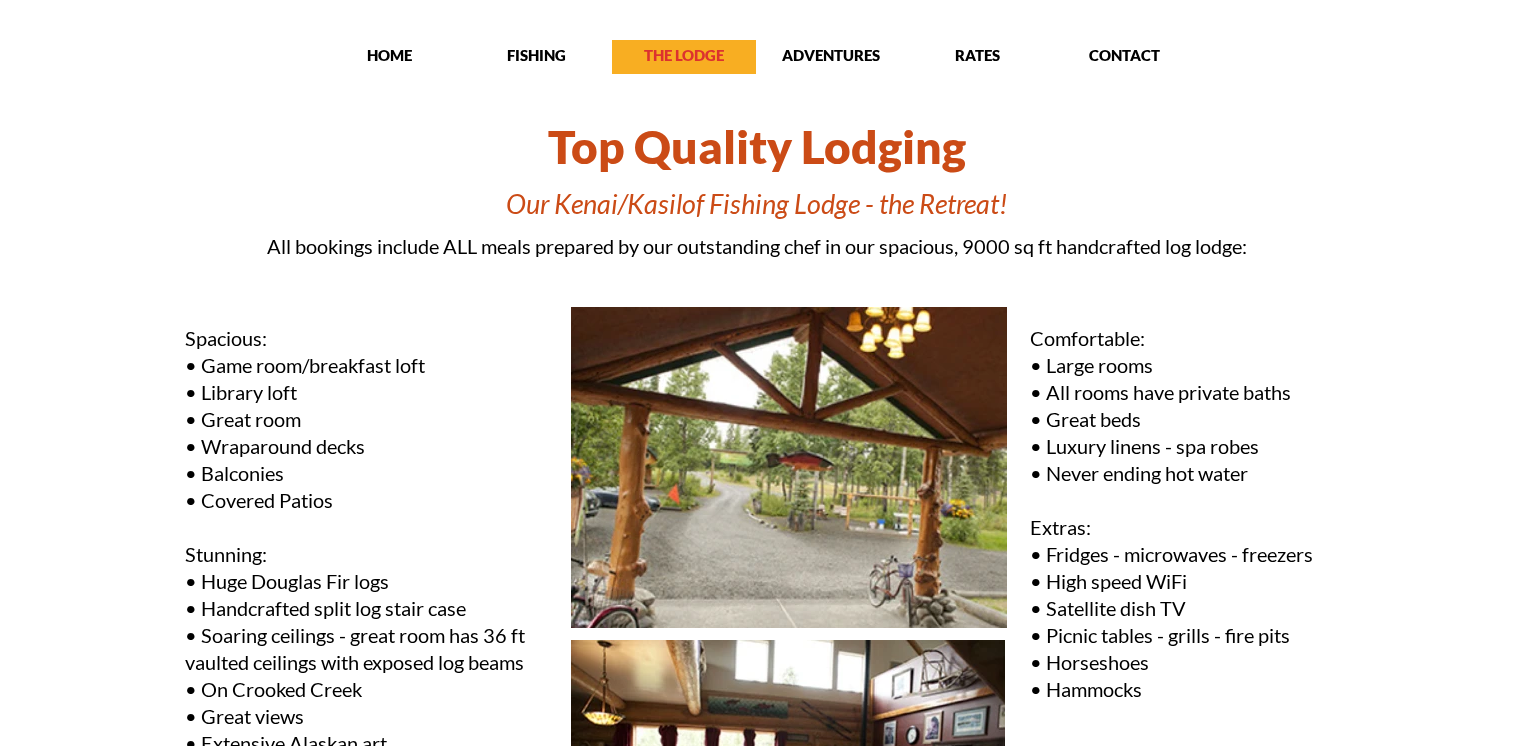 scroll, scrollTop: 0, scrollLeft: 0, axis: both 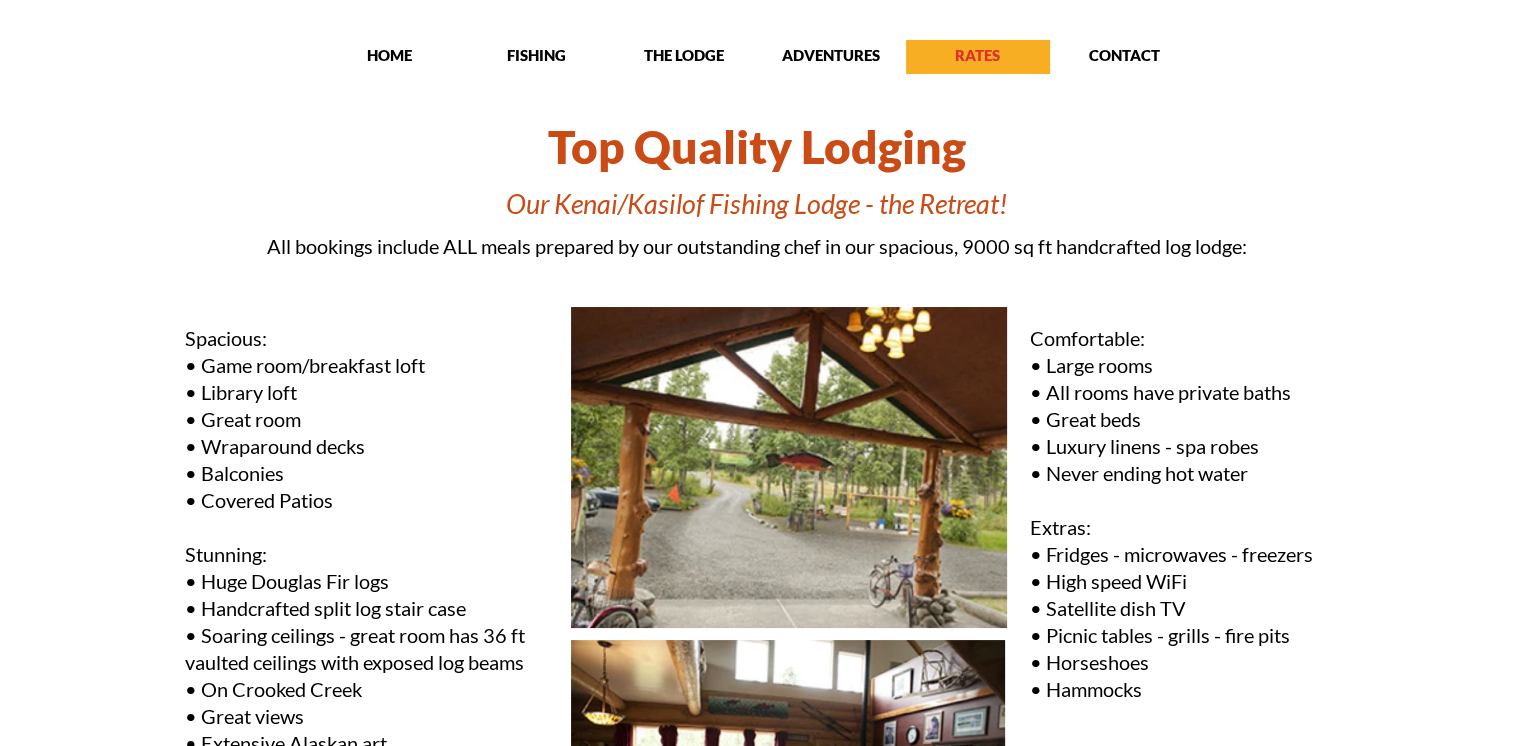 click on "RATES" at bounding box center (978, 55) 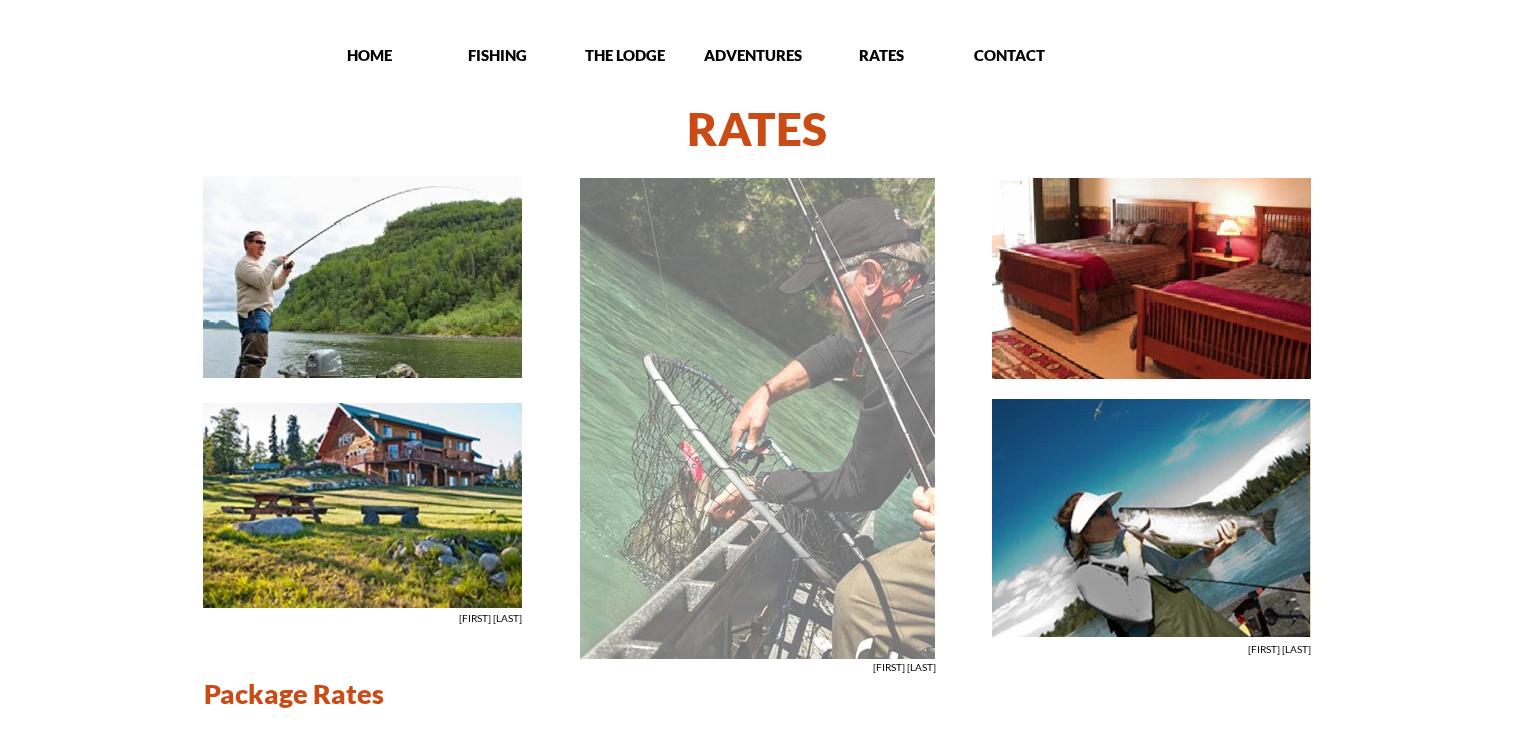 scroll, scrollTop: 0, scrollLeft: 0, axis: both 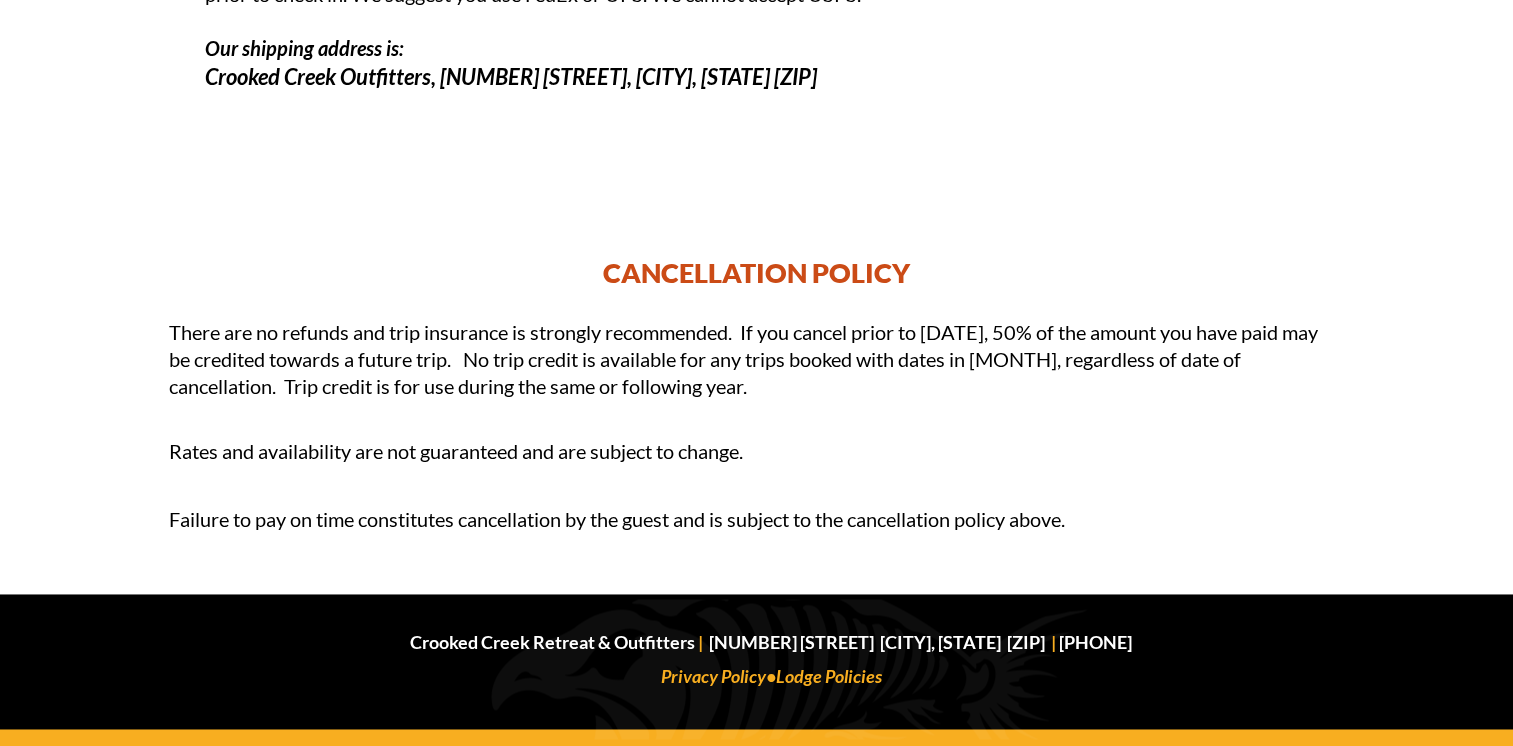drag, startPoint x: 1030, startPoint y: 638, endPoint x: 685, endPoint y: 634, distance: 345.0232 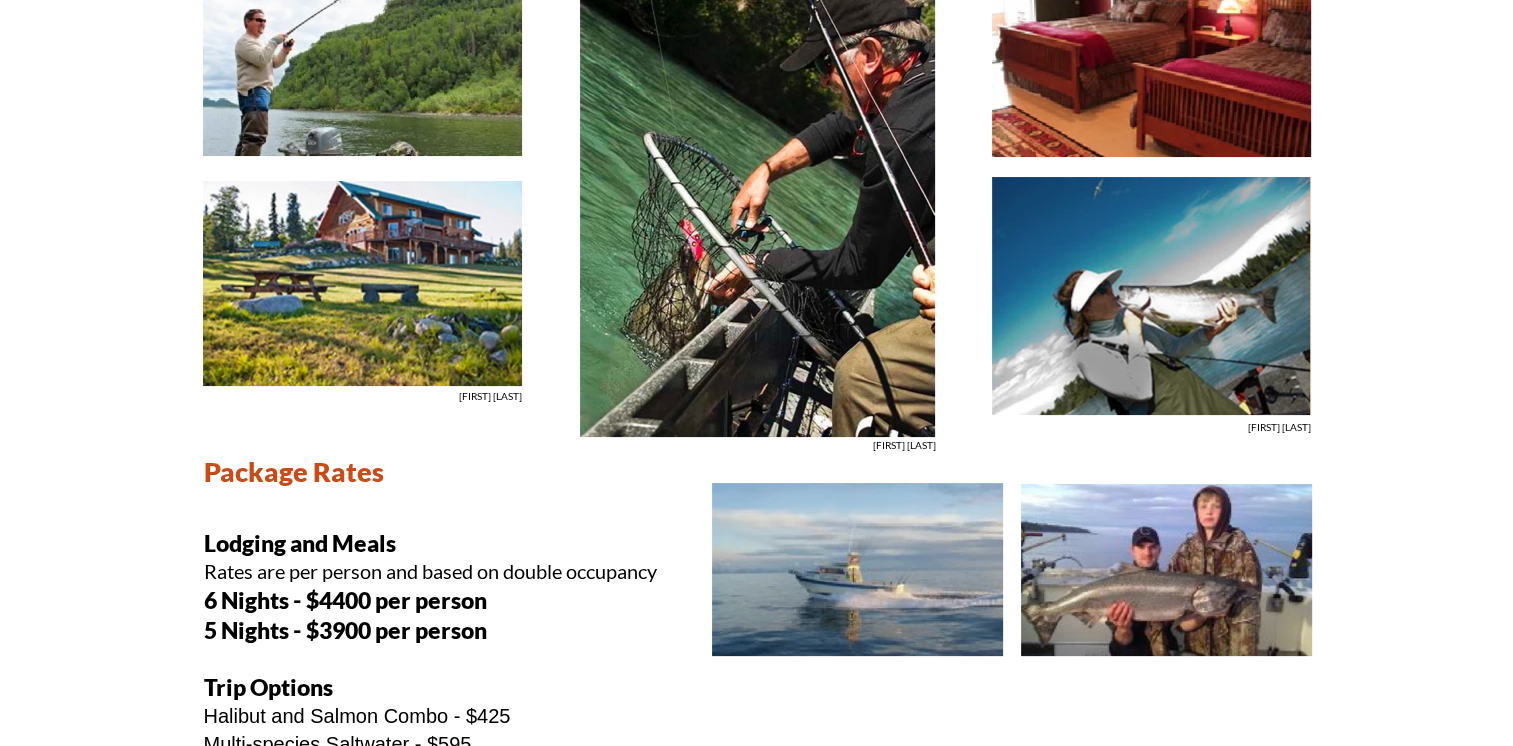 scroll, scrollTop: 260, scrollLeft: 0, axis: vertical 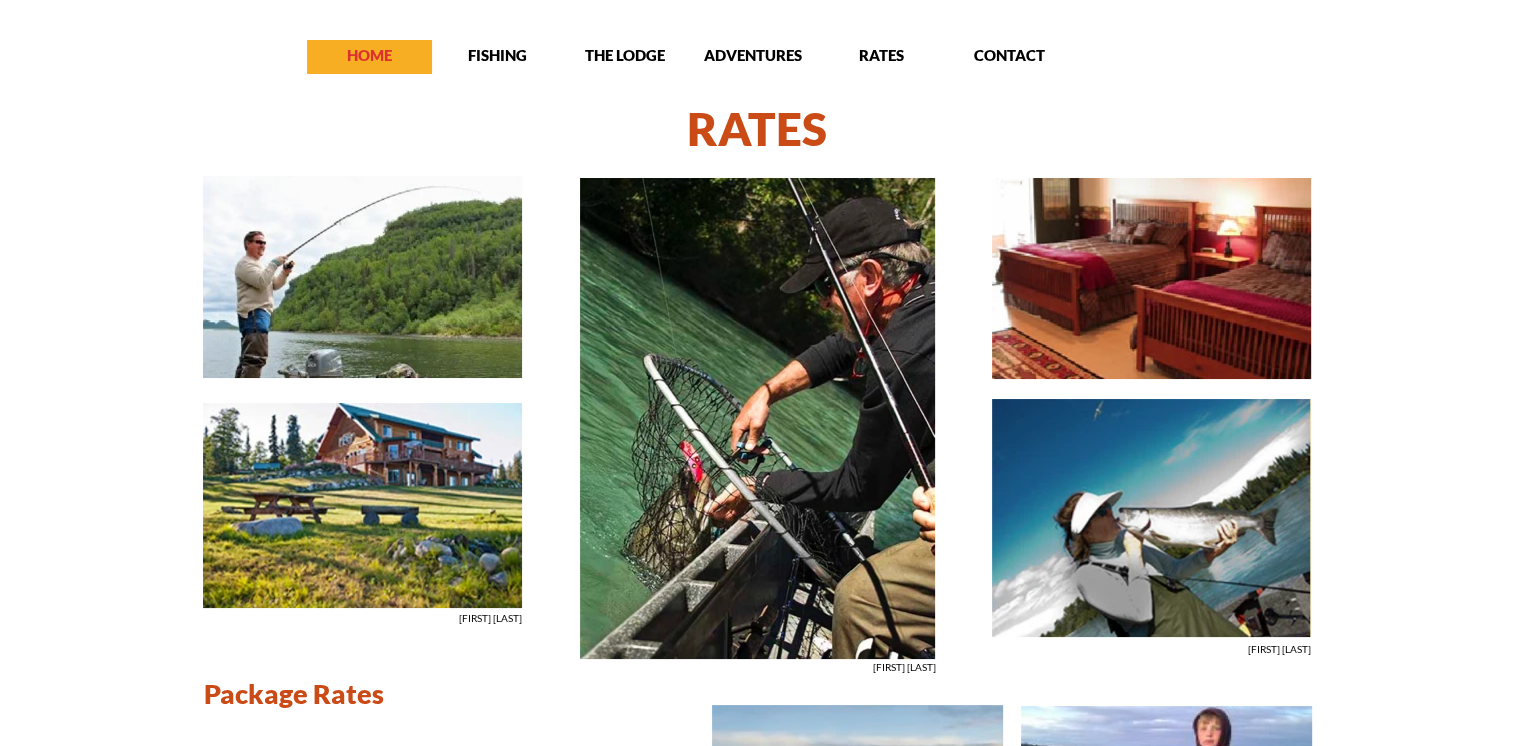 click on "HOME" at bounding box center (369, 55) 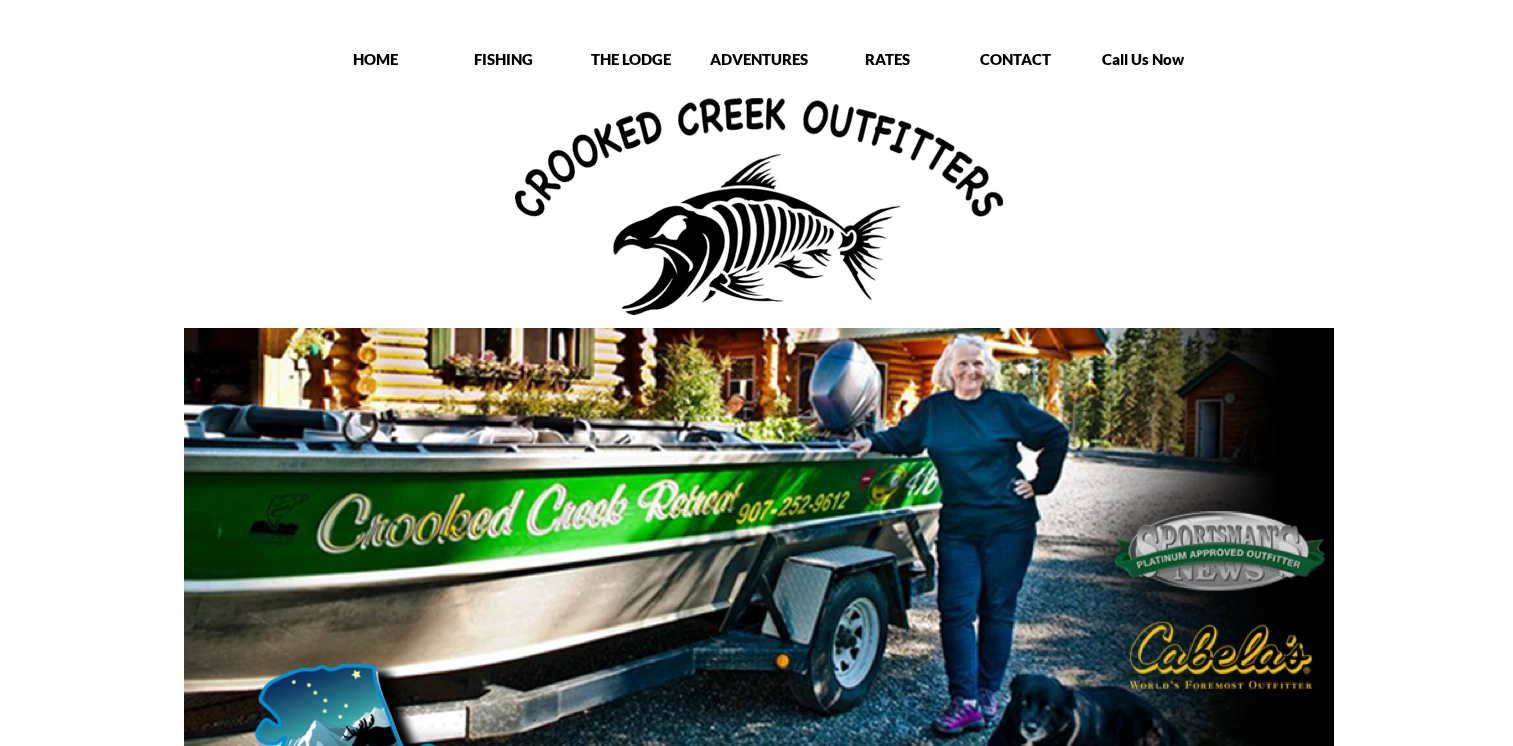 scroll, scrollTop: 0, scrollLeft: 0, axis: both 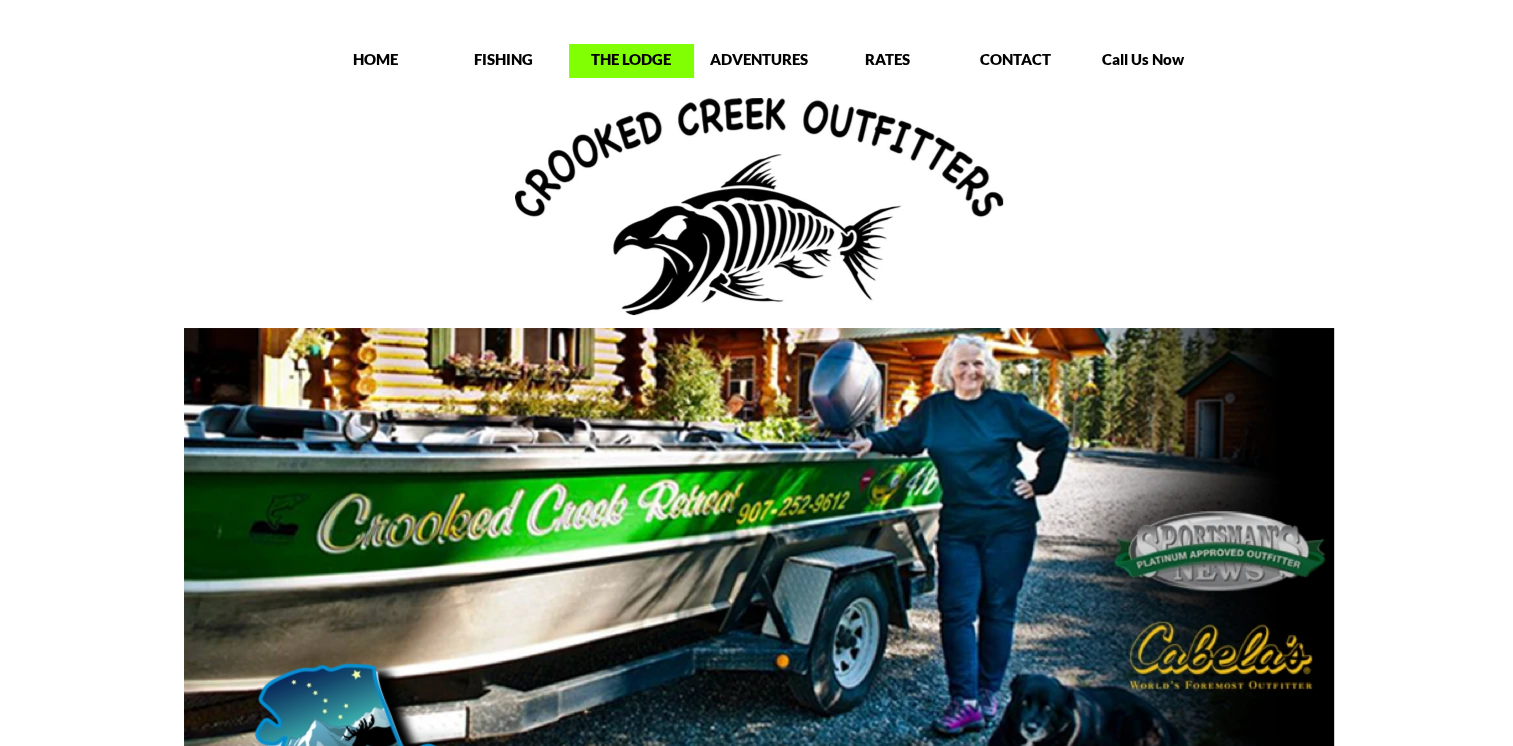click on "THE LODGE" at bounding box center [631, 59] 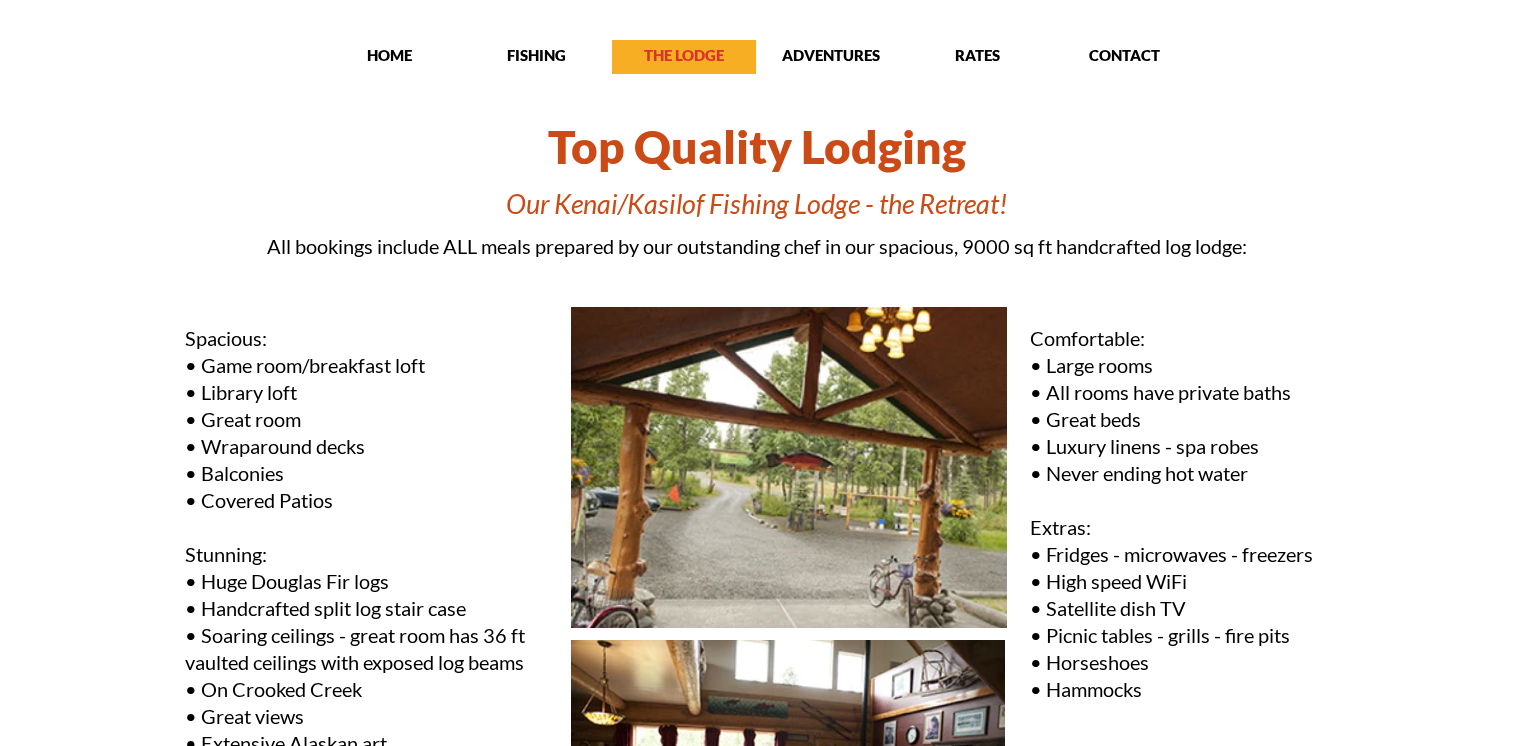 scroll, scrollTop: 0, scrollLeft: 0, axis: both 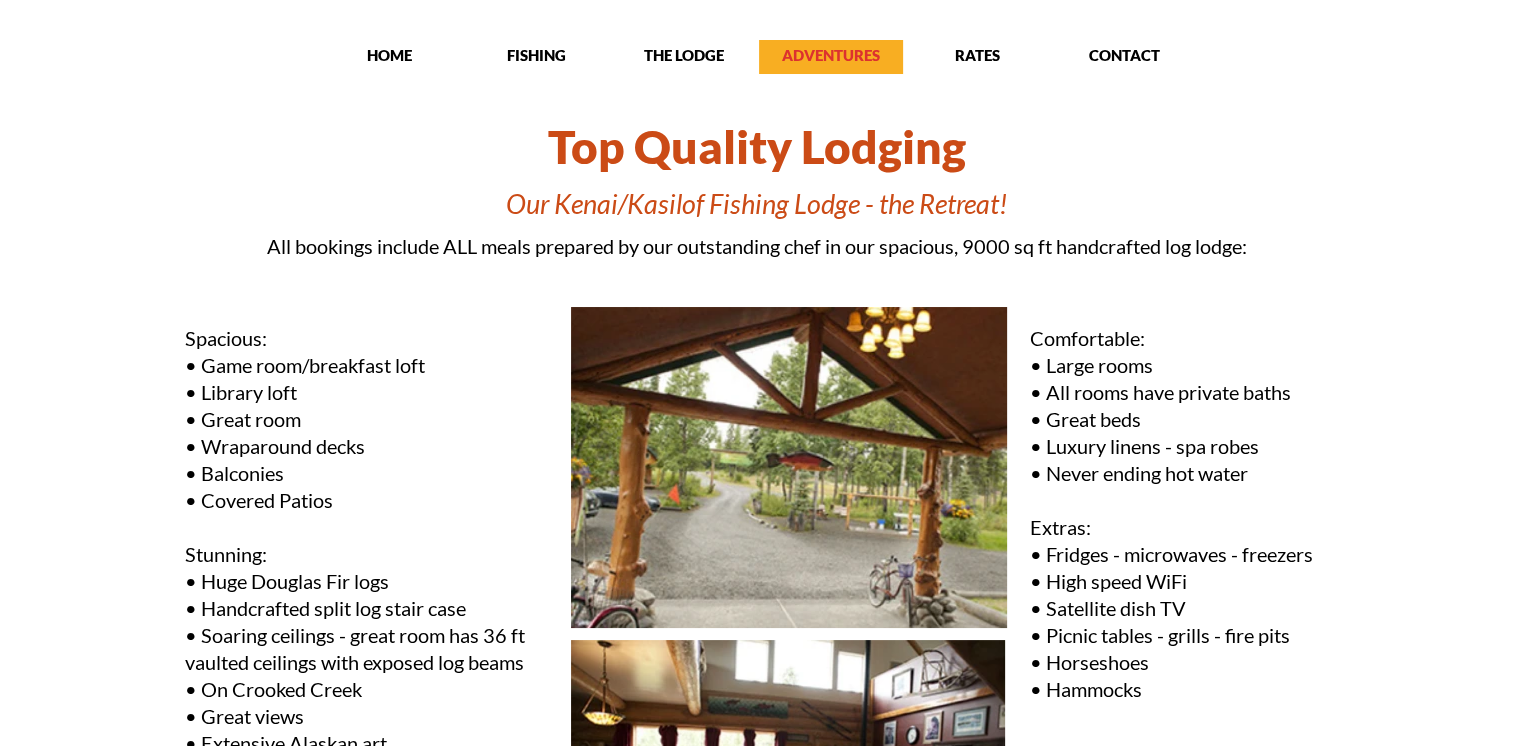 click on "ADVENTURES" at bounding box center (831, 55) 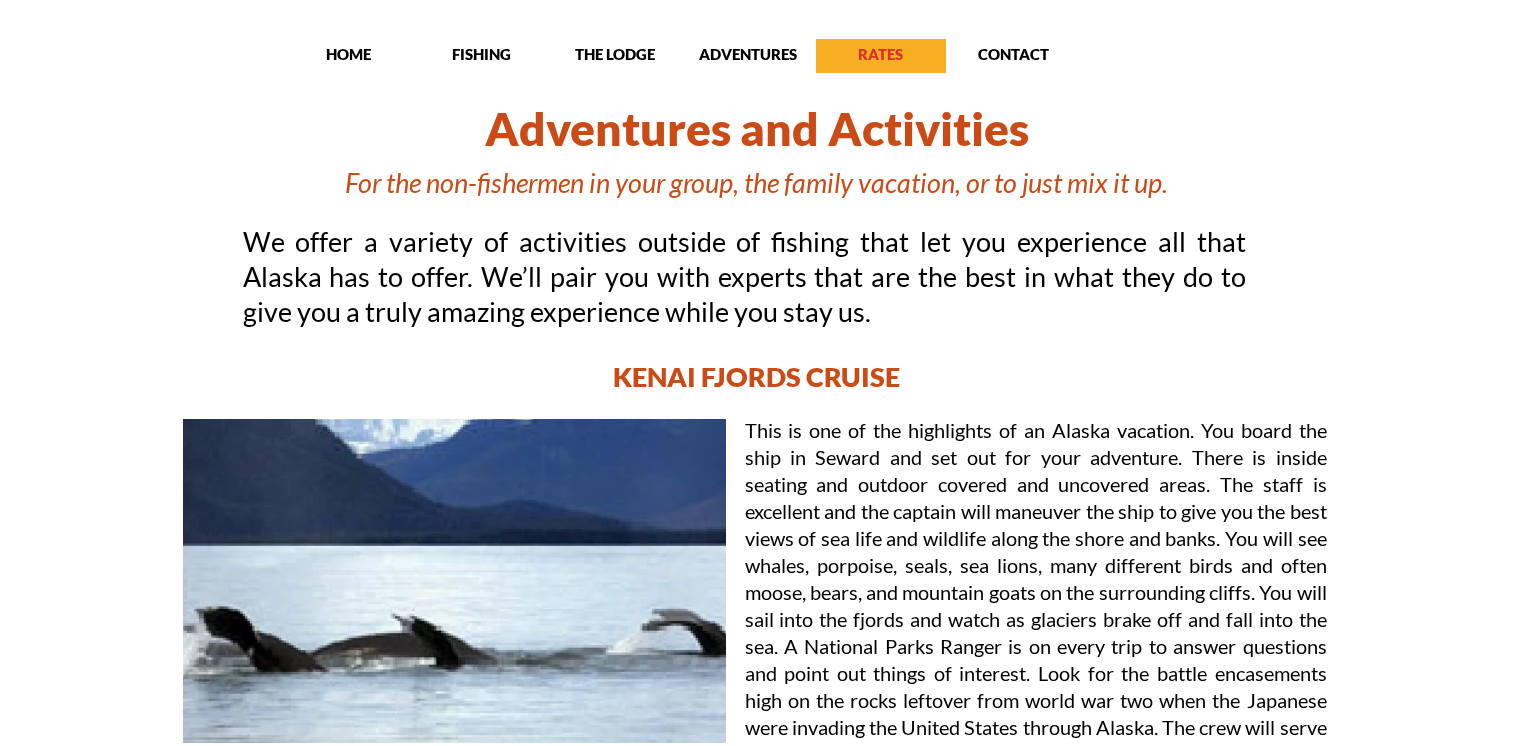 scroll, scrollTop: 0, scrollLeft: 0, axis: both 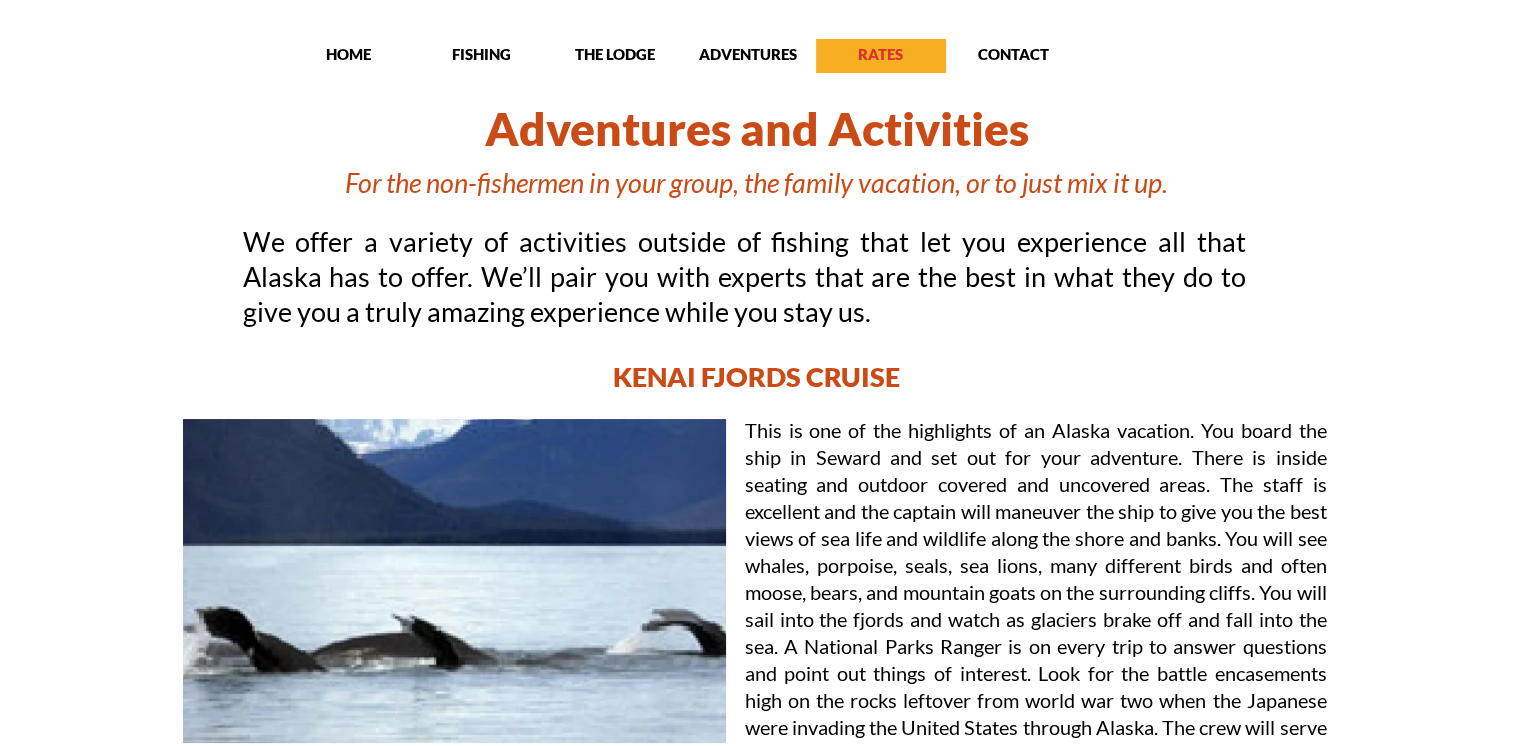 click on "RATES" at bounding box center (881, 54) 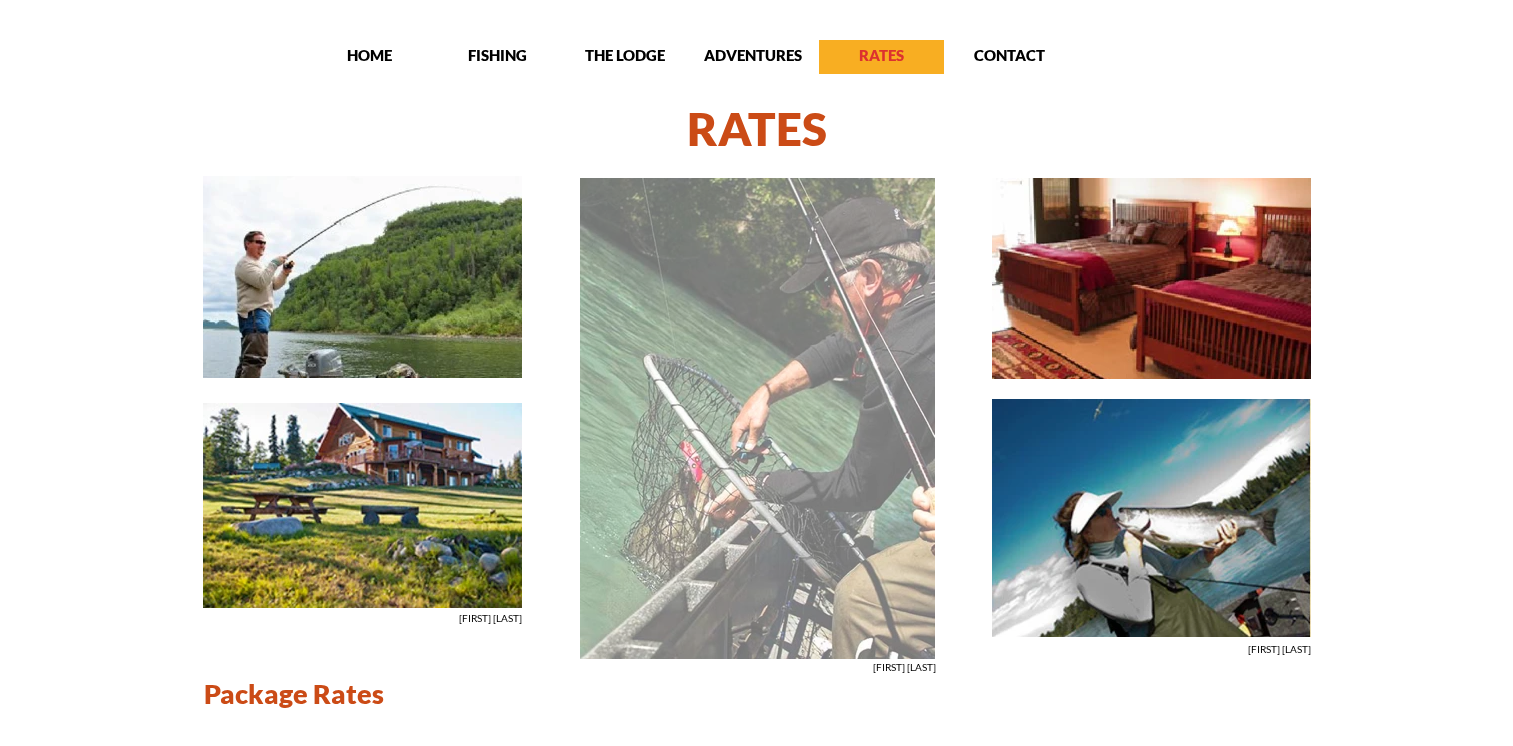 scroll, scrollTop: 0, scrollLeft: 0, axis: both 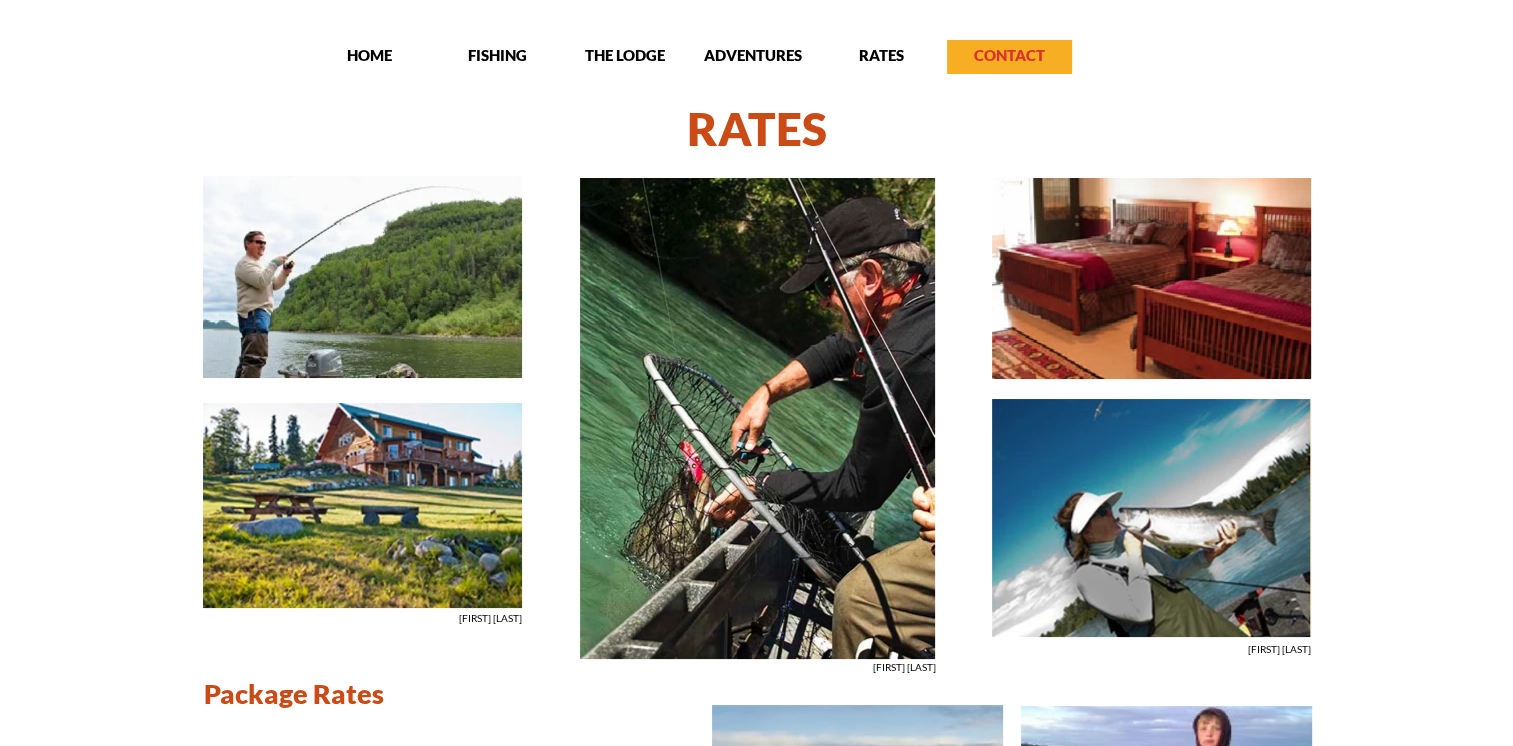 click on "CONTACT" at bounding box center (1009, 55) 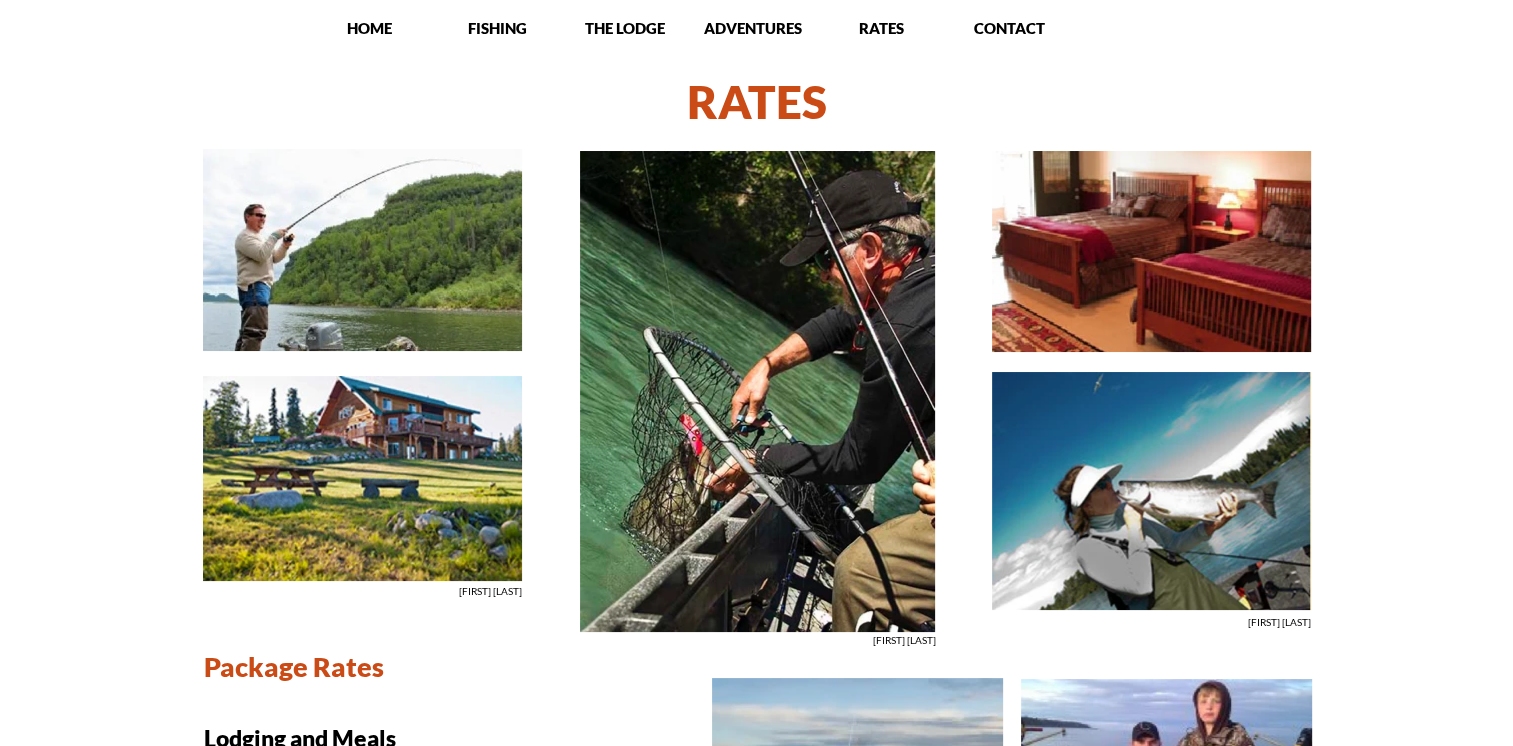 scroll, scrollTop: 0, scrollLeft: 0, axis: both 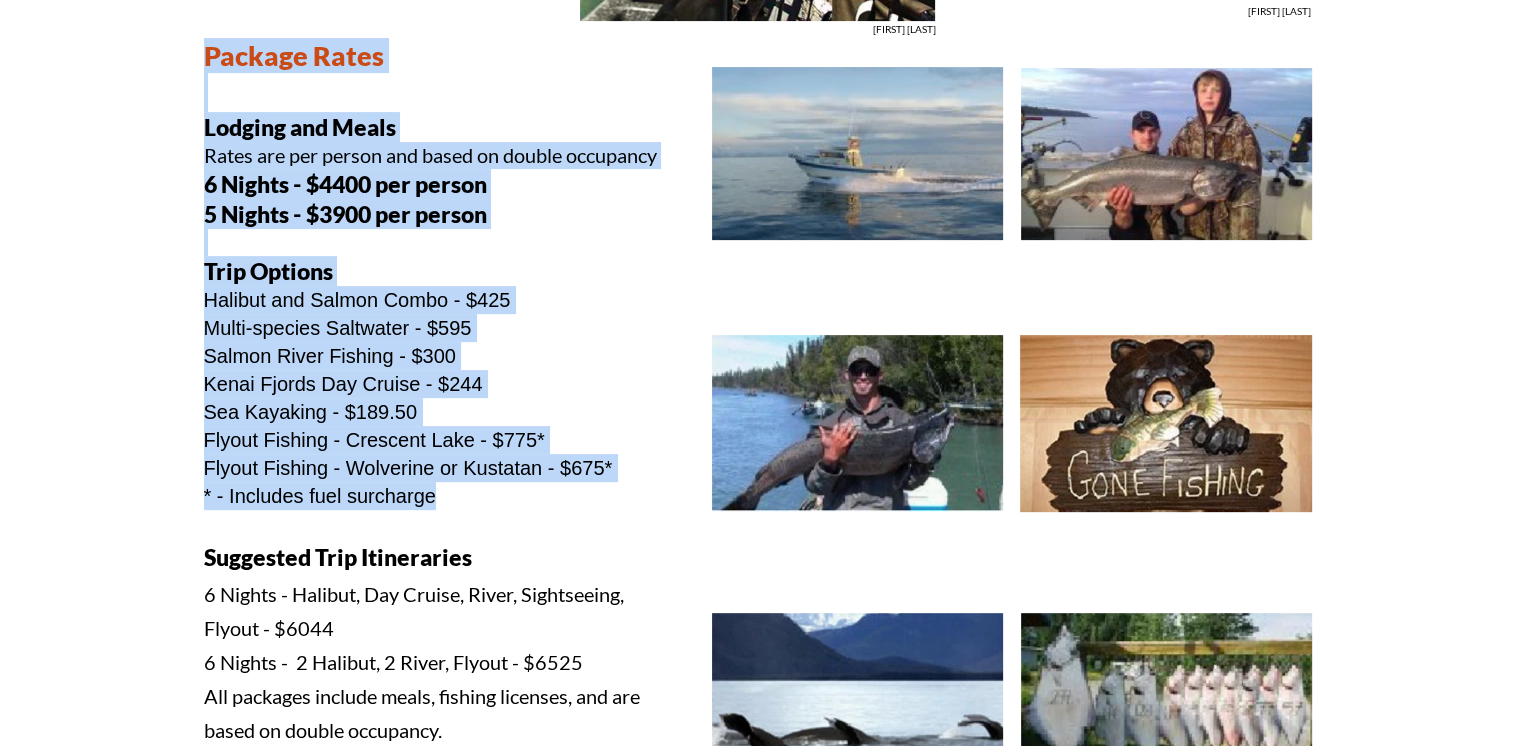 drag, startPoint x: 195, startPoint y: 57, endPoint x: 632, endPoint y: 490, distance: 615.1894 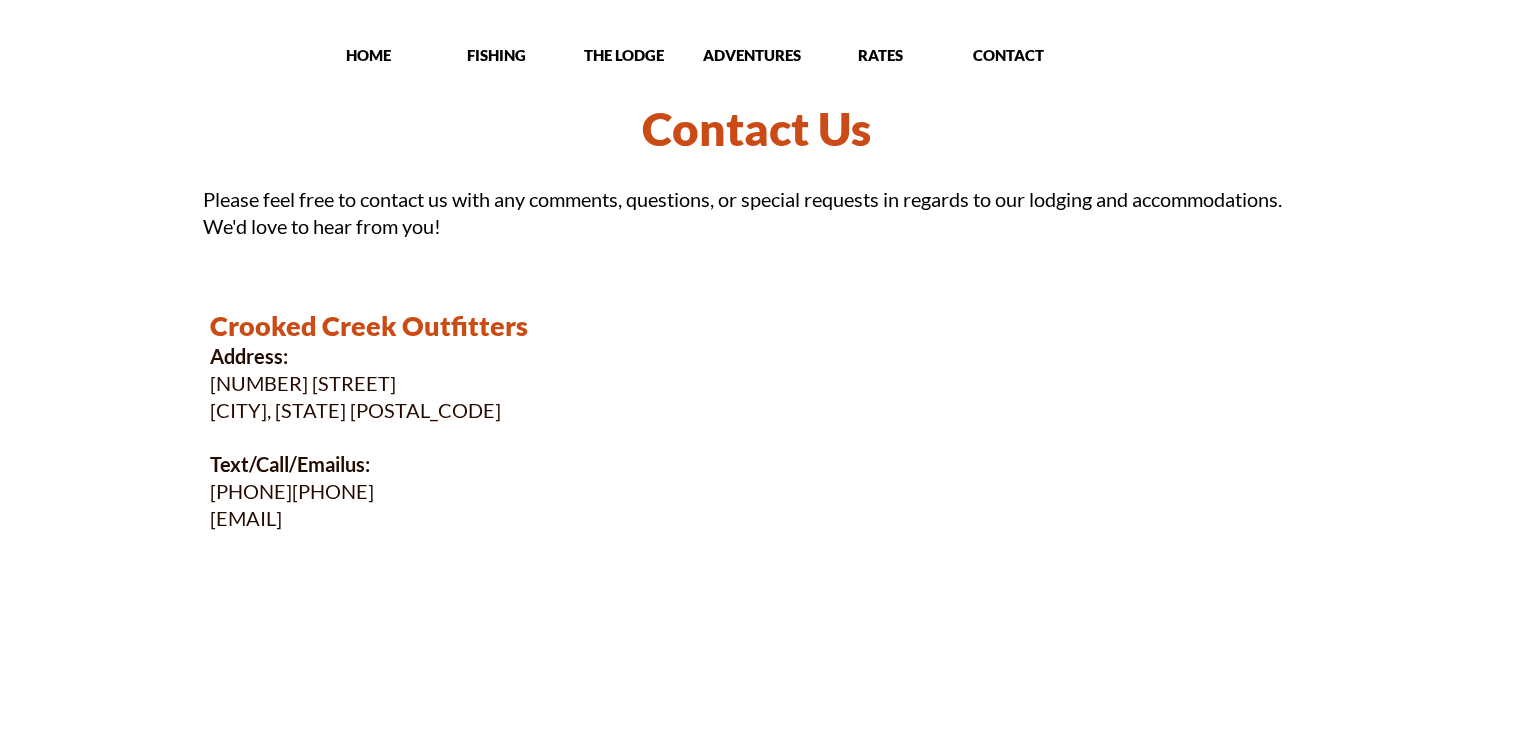 scroll, scrollTop: 0, scrollLeft: 0, axis: both 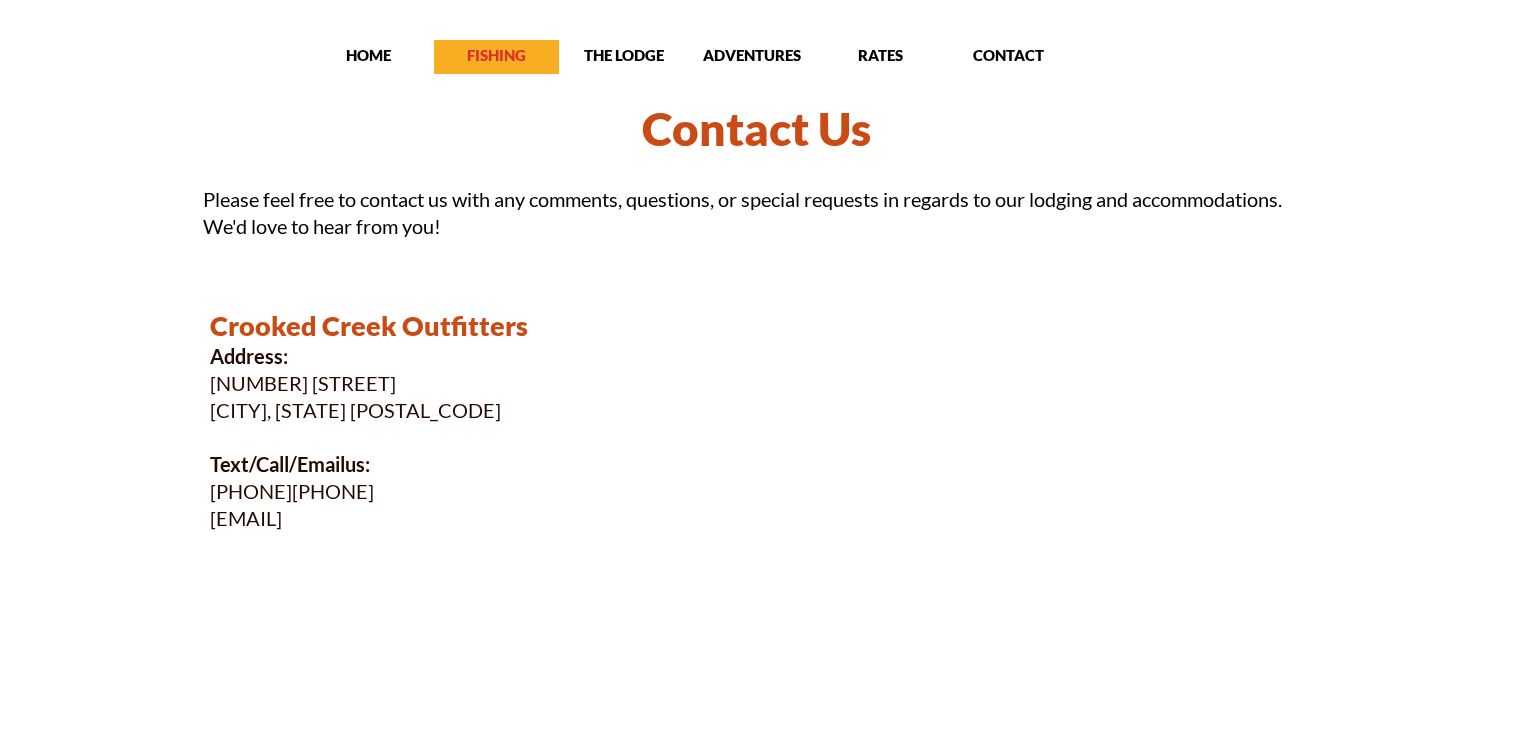 click on "FISHING" at bounding box center [496, 55] 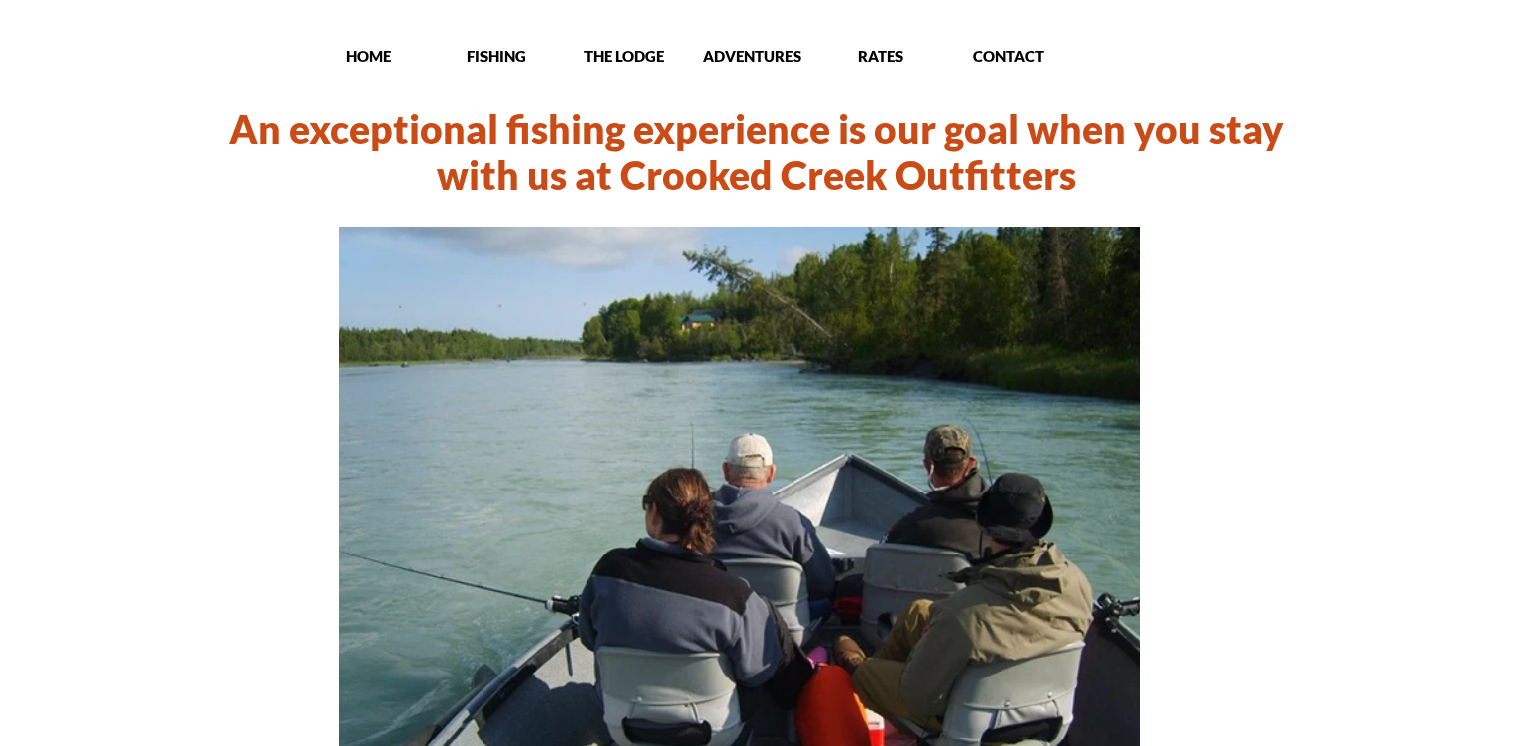 scroll, scrollTop: 0, scrollLeft: 0, axis: both 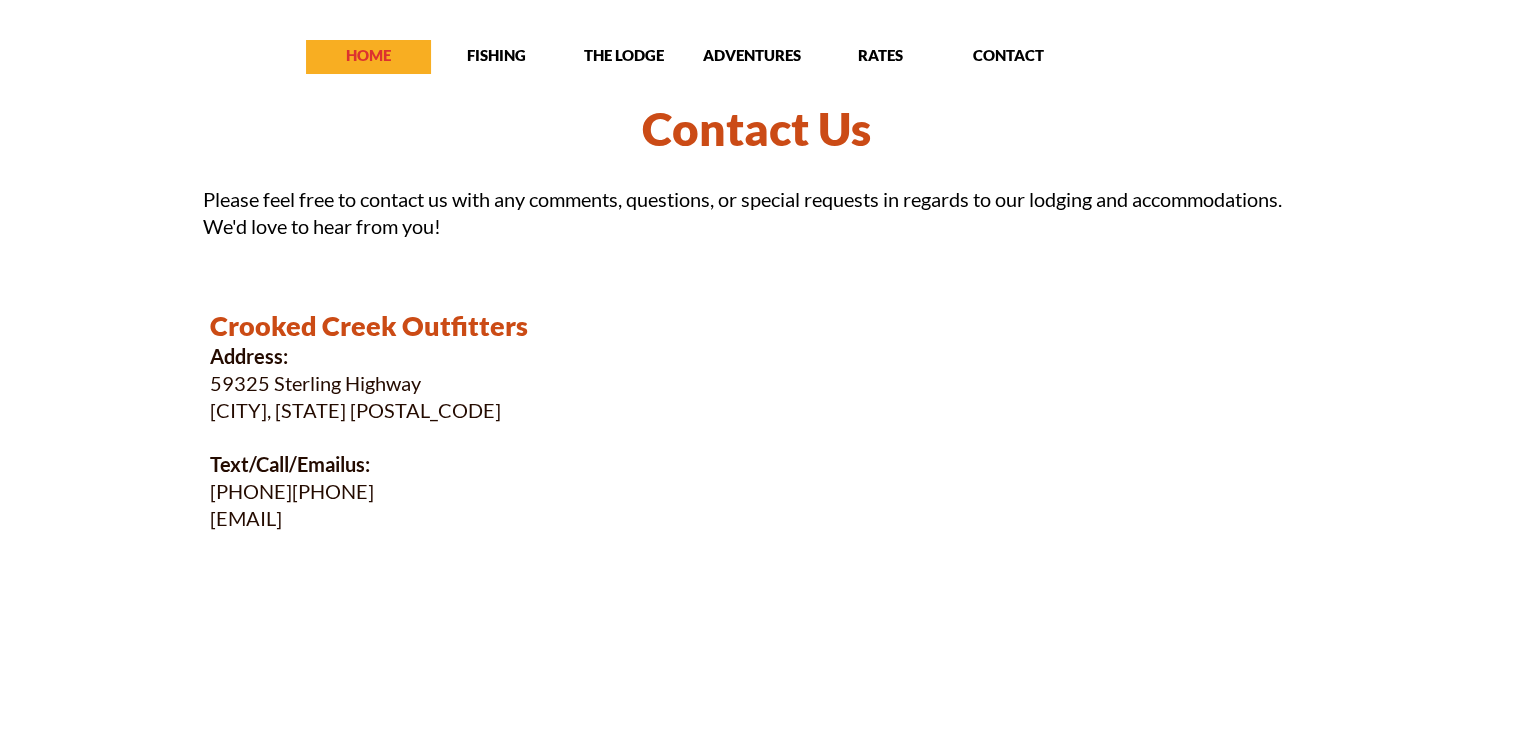 click on "HOME" at bounding box center [368, 55] 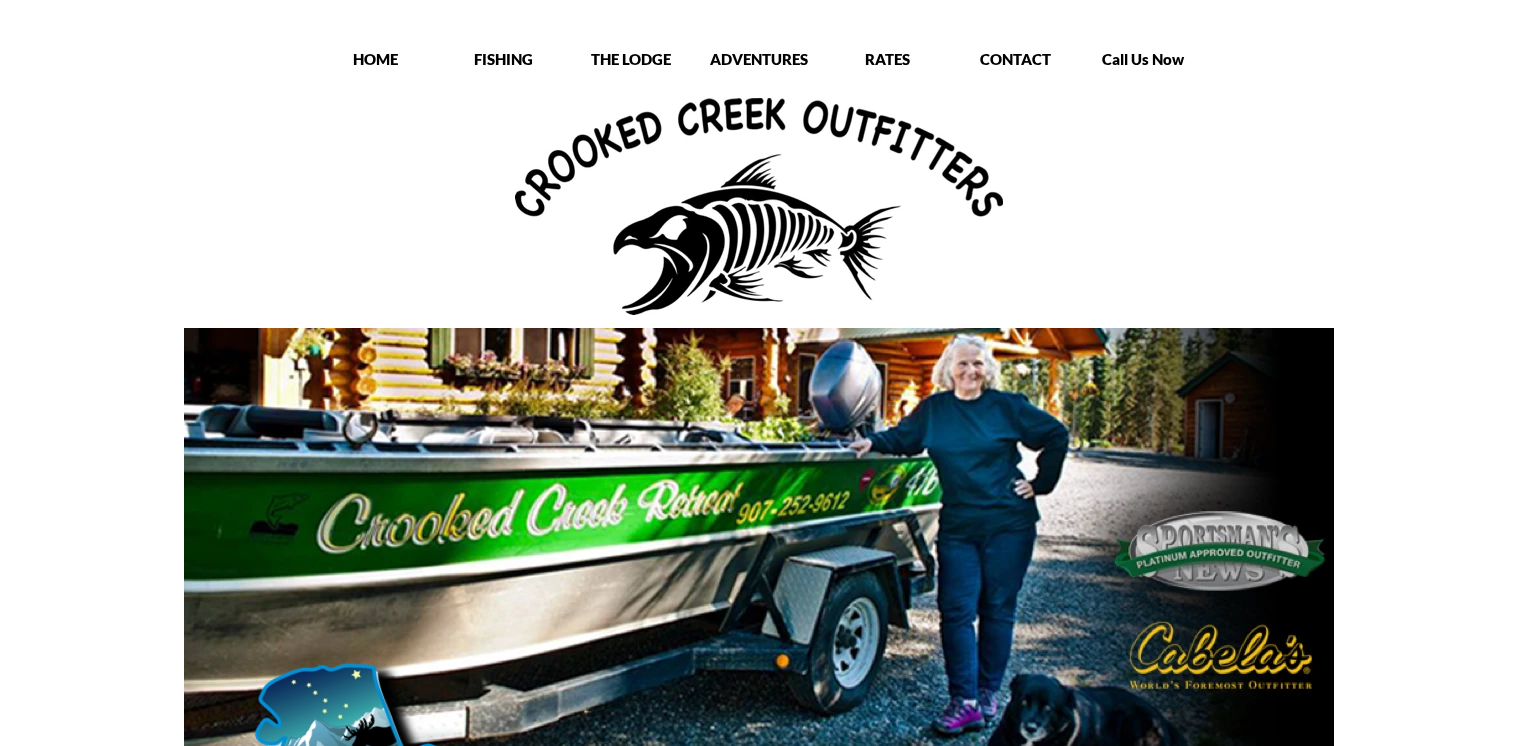 scroll, scrollTop: 0, scrollLeft: 0, axis: both 